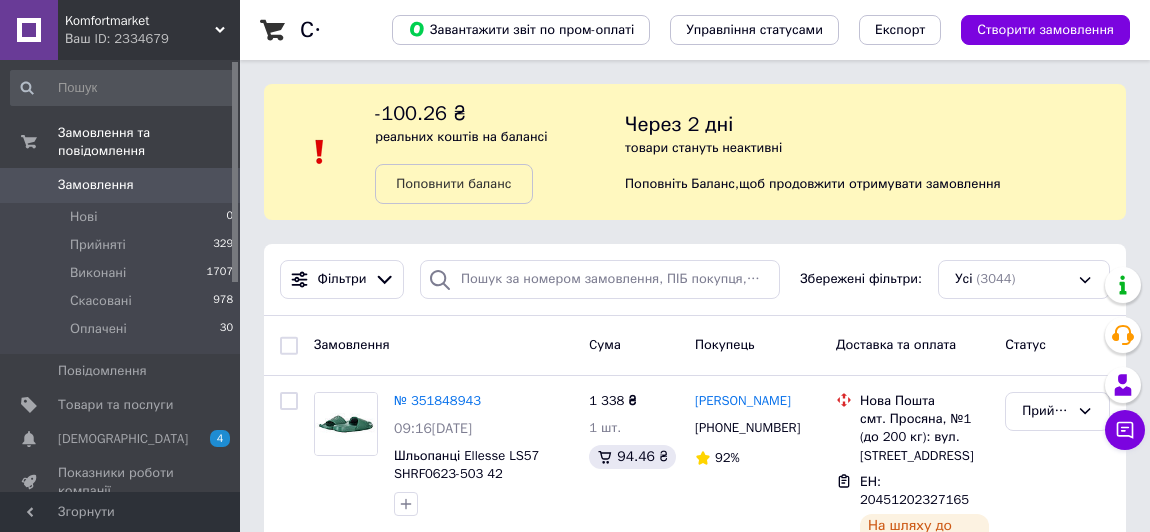 scroll, scrollTop: 0, scrollLeft: 0, axis: both 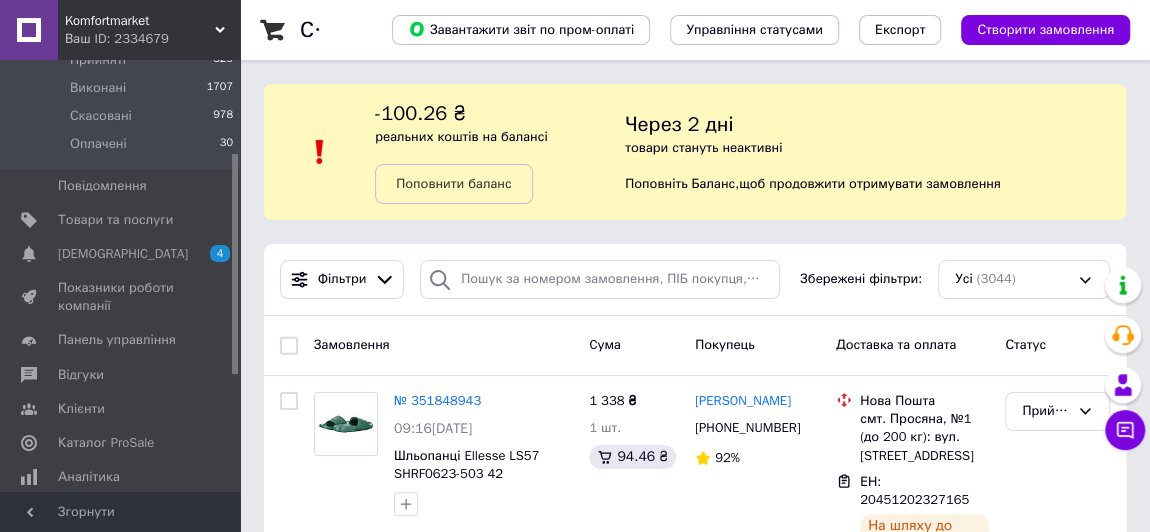 drag, startPoint x: 235, startPoint y: 111, endPoint x: 233, endPoint y: 205, distance: 94.02127 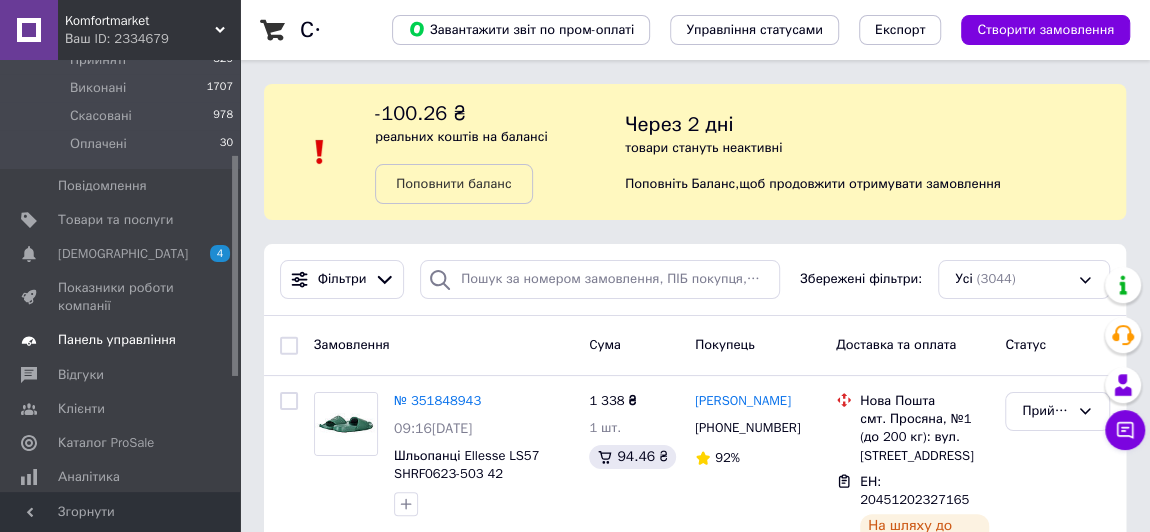 click on "Панель управління" at bounding box center [117, 340] 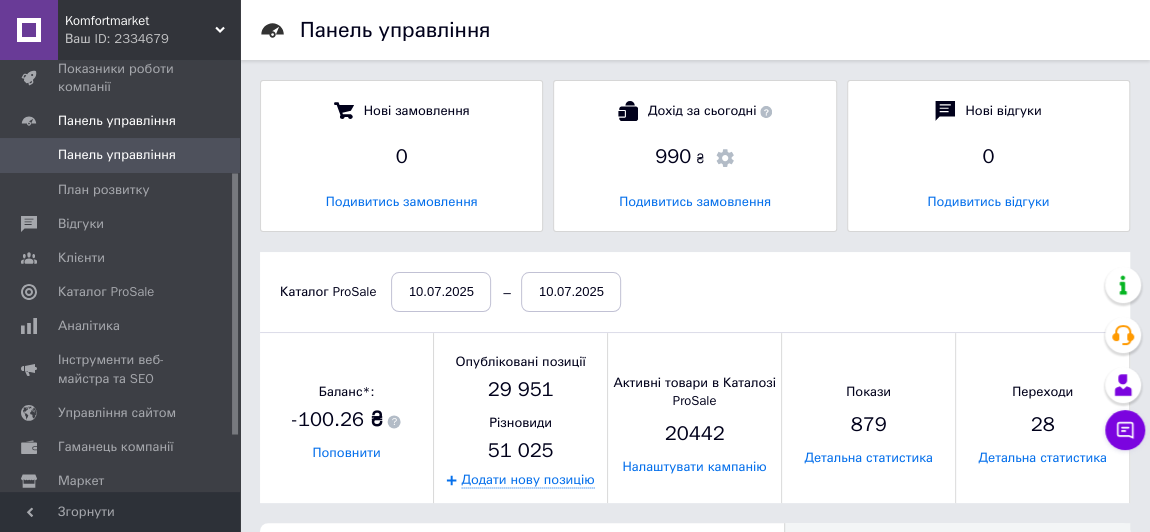 scroll, scrollTop: 10, scrollLeft: 9, axis: both 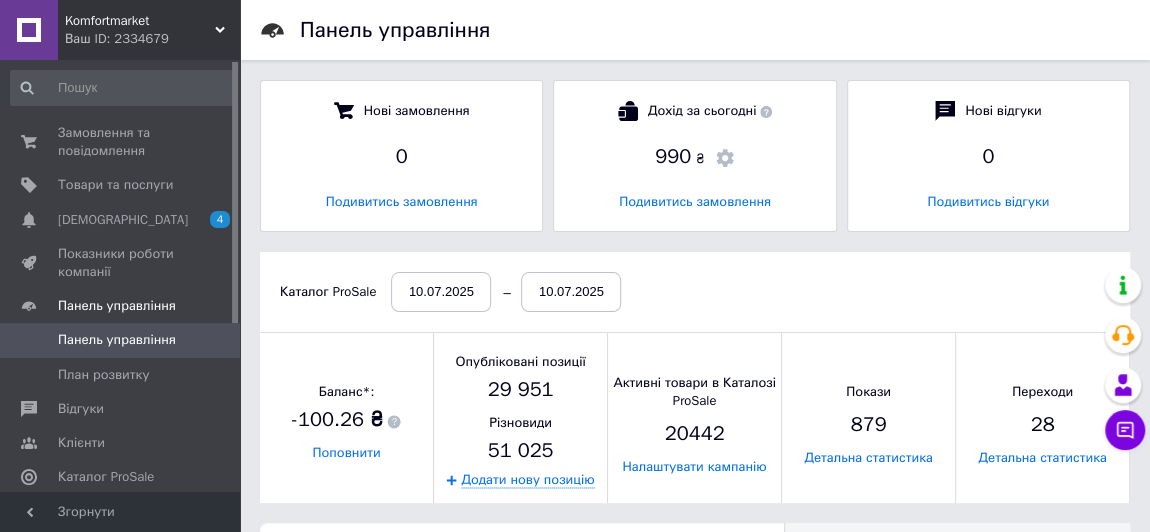 drag, startPoint x: 233, startPoint y: 226, endPoint x: 258, endPoint y: 82, distance: 146.15402 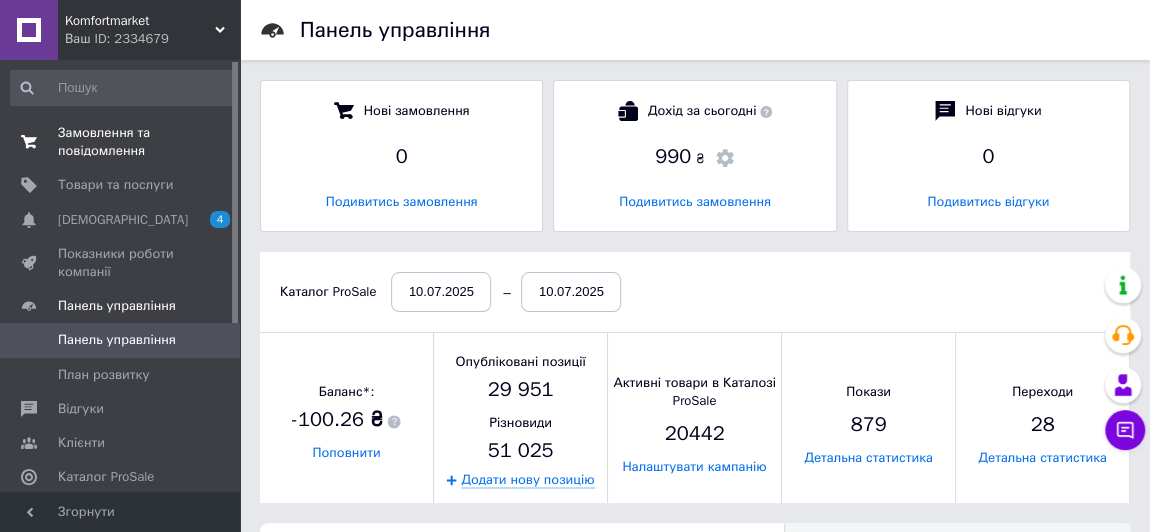 click on "Замовлення та повідомлення" at bounding box center (121, 142) 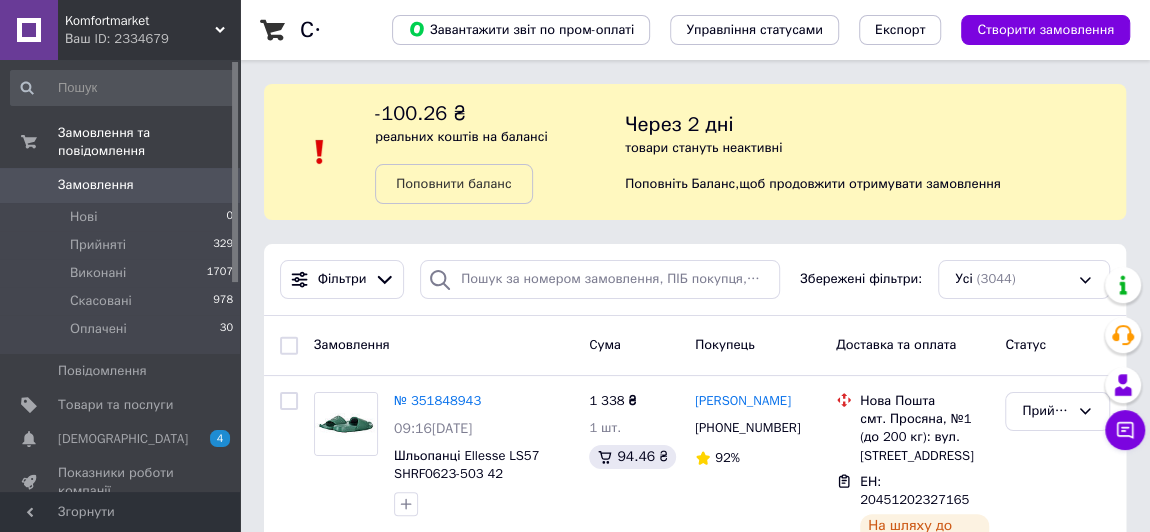 click on "Komfortmarket" at bounding box center (140, 21) 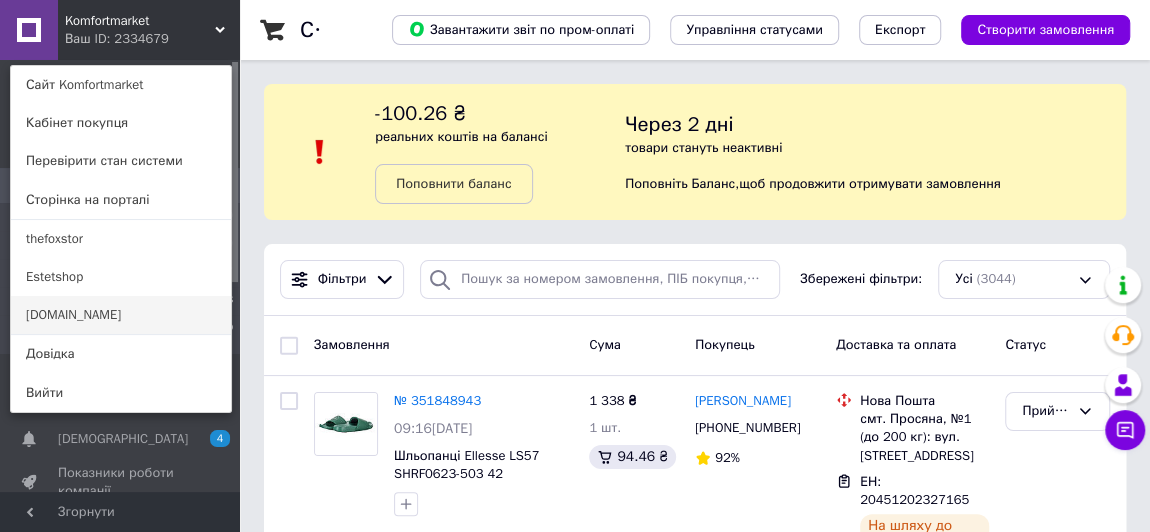click on "[DOMAIN_NAME]" at bounding box center [121, 315] 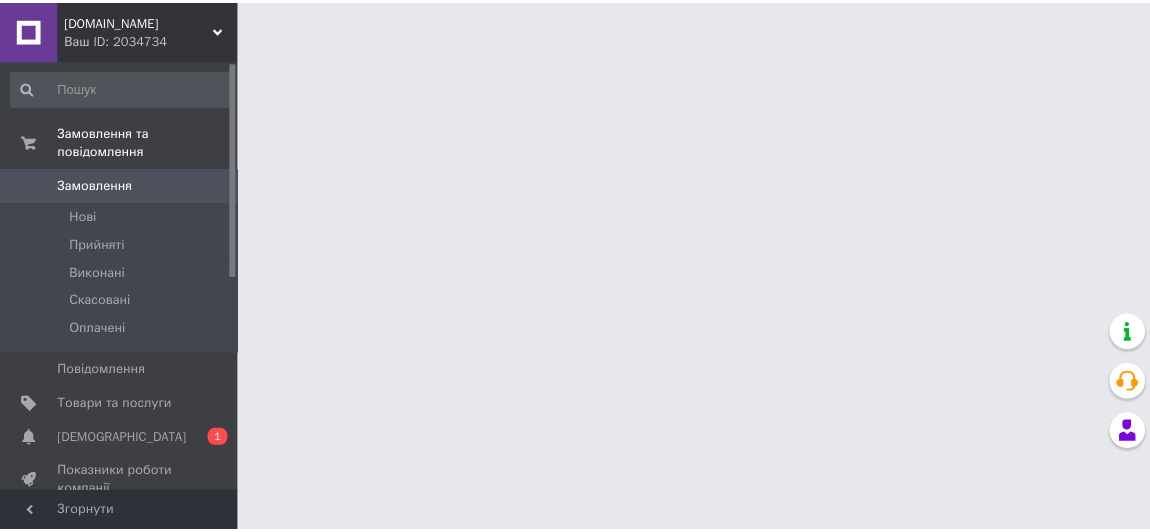 scroll, scrollTop: 0, scrollLeft: 0, axis: both 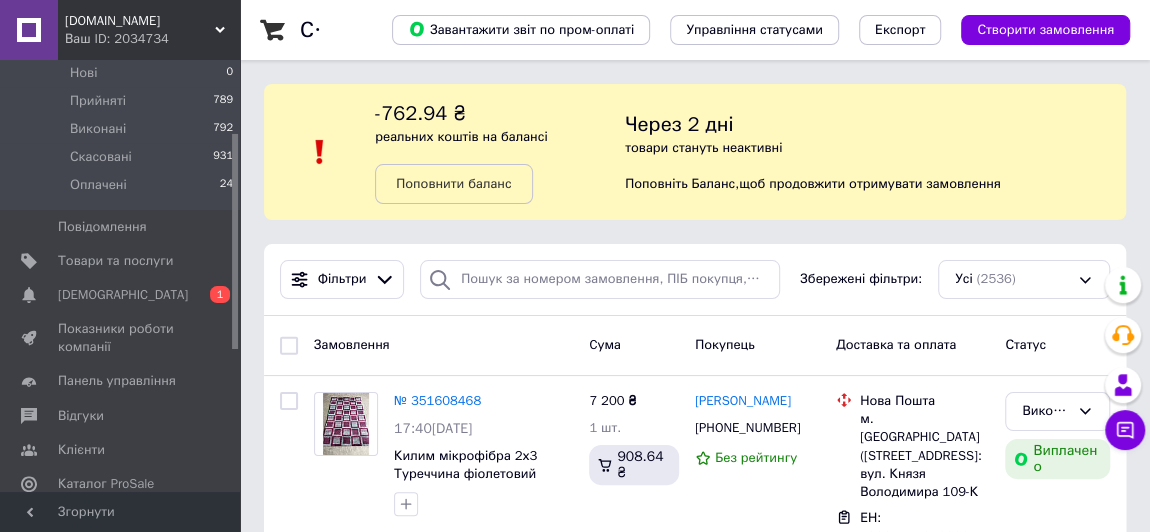 drag, startPoint x: 233, startPoint y: 156, endPoint x: 246, endPoint y: 228, distance: 73.1642 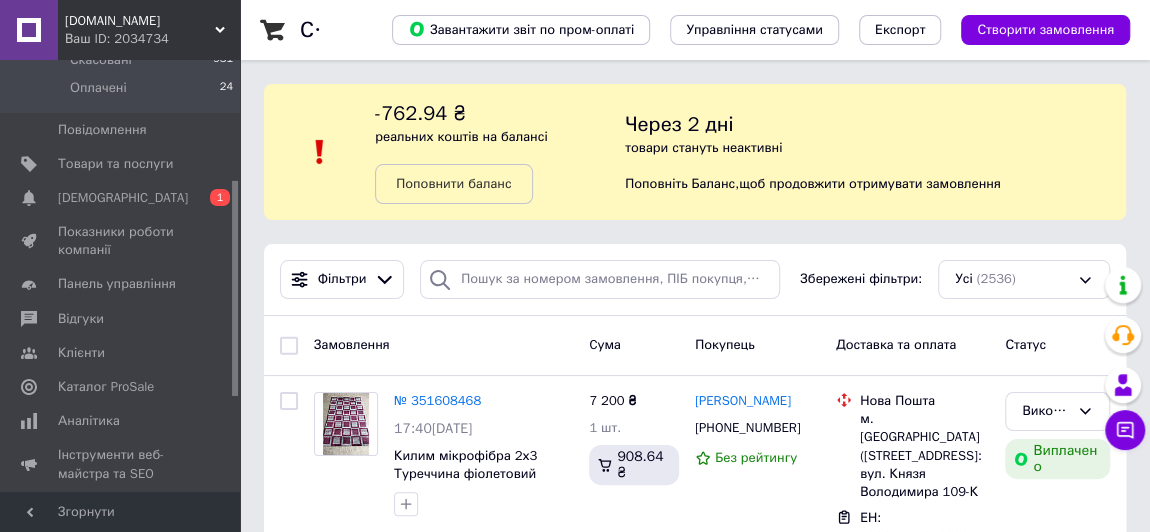 drag, startPoint x: 234, startPoint y: 209, endPoint x: 232, endPoint y: 258, distance: 49.0408 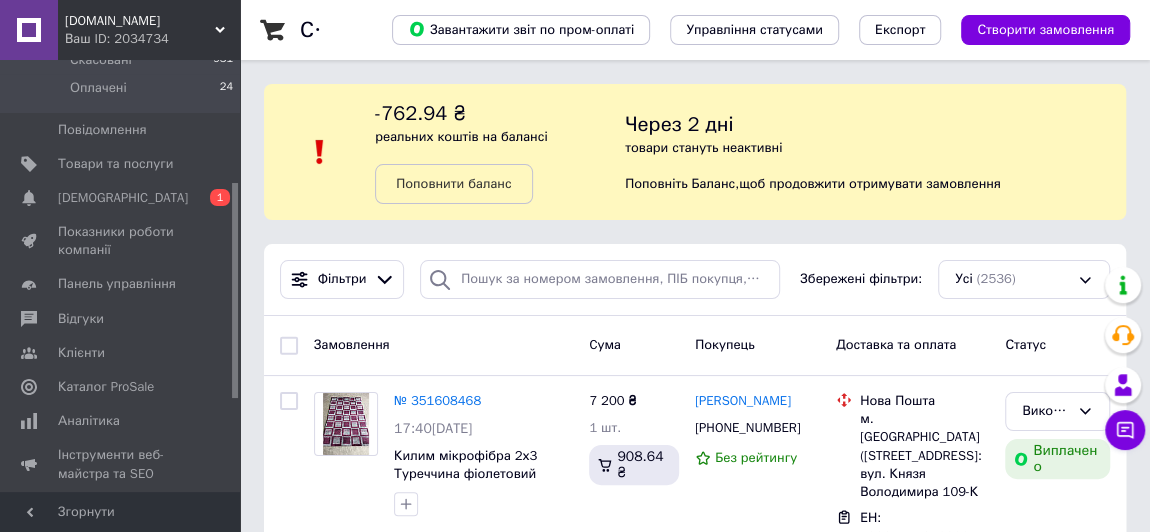 scroll, scrollTop: 243, scrollLeft: 0, axis: vertical 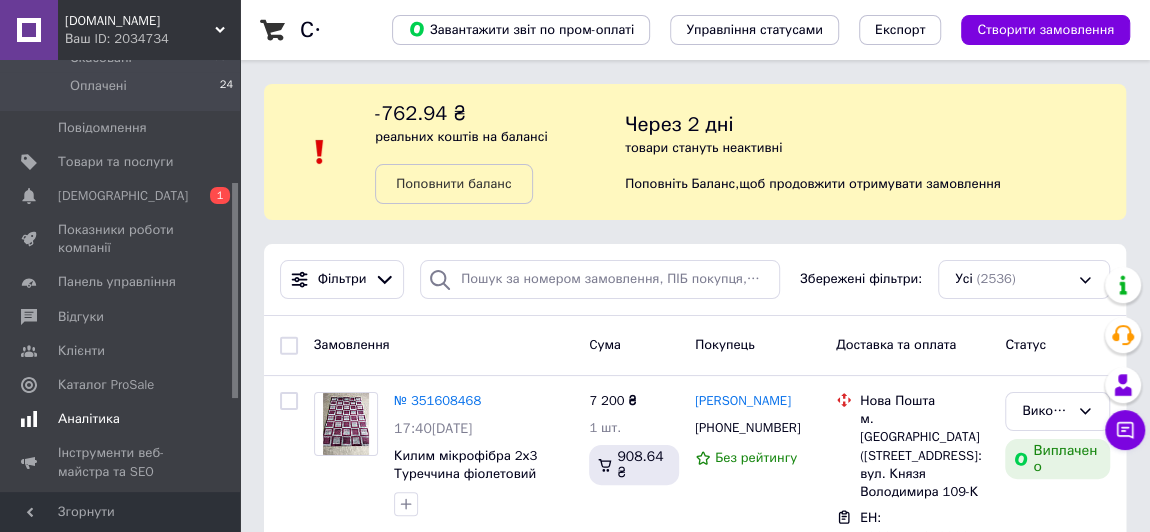 click on "Аналітика" at bounding box center [89, 419] 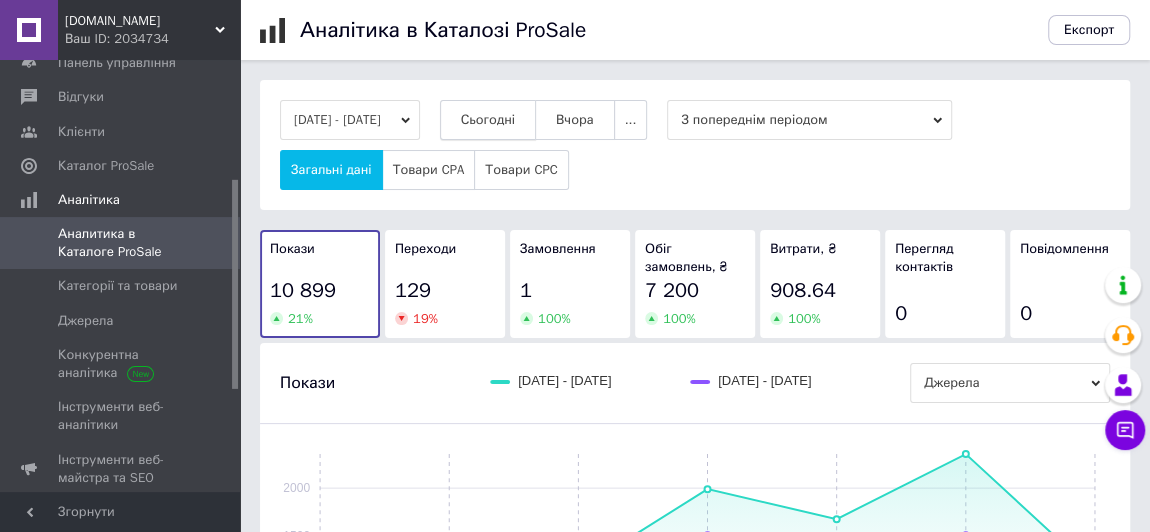 click on "Сьогодні" at bounding box center (488, 120) 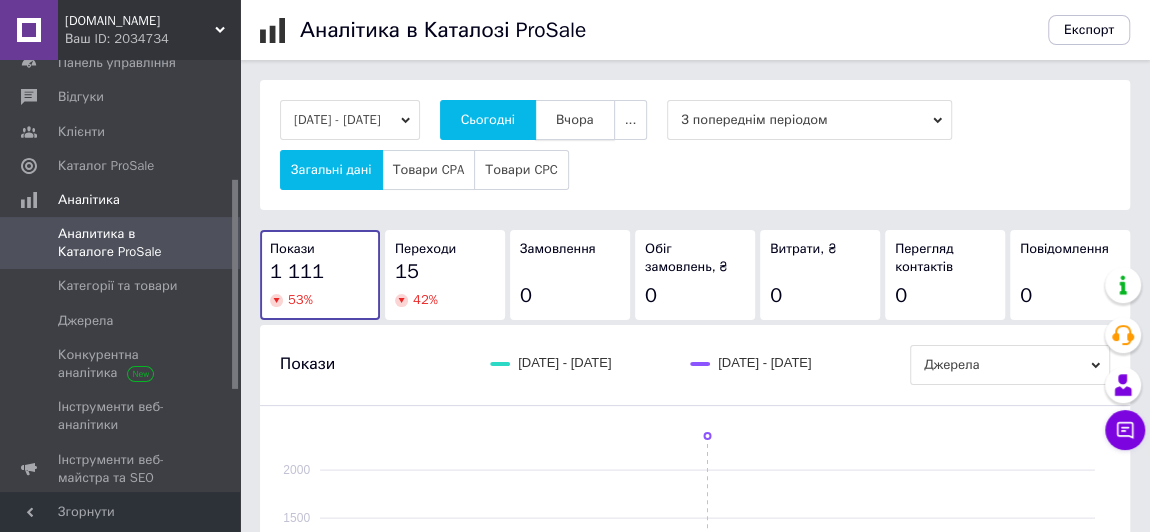 click on "Вчора" at bounding box center [575, 120] 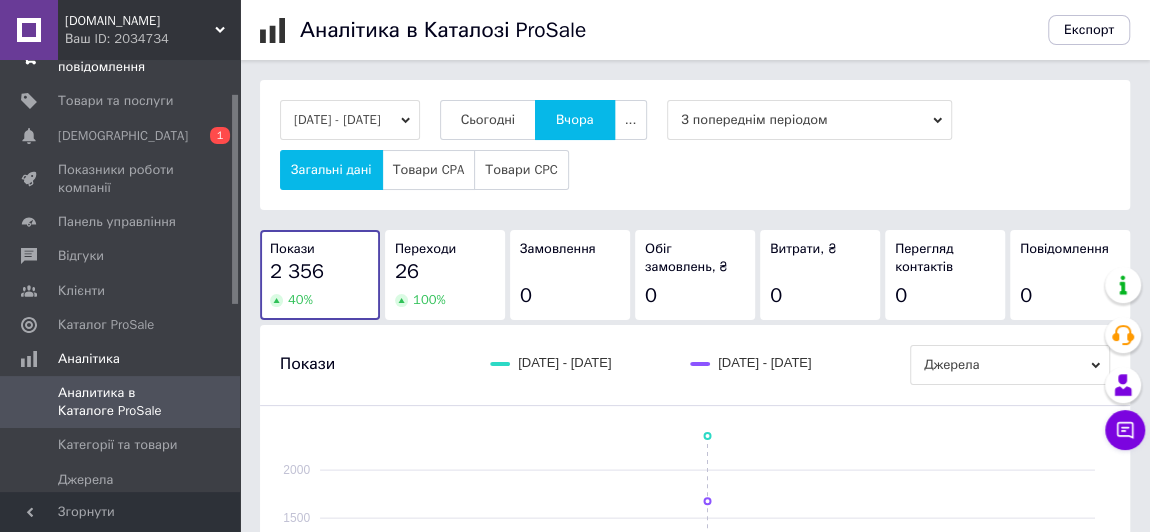 scroll, scrollTop: 16, scrollLeft: 0, axis: vertical 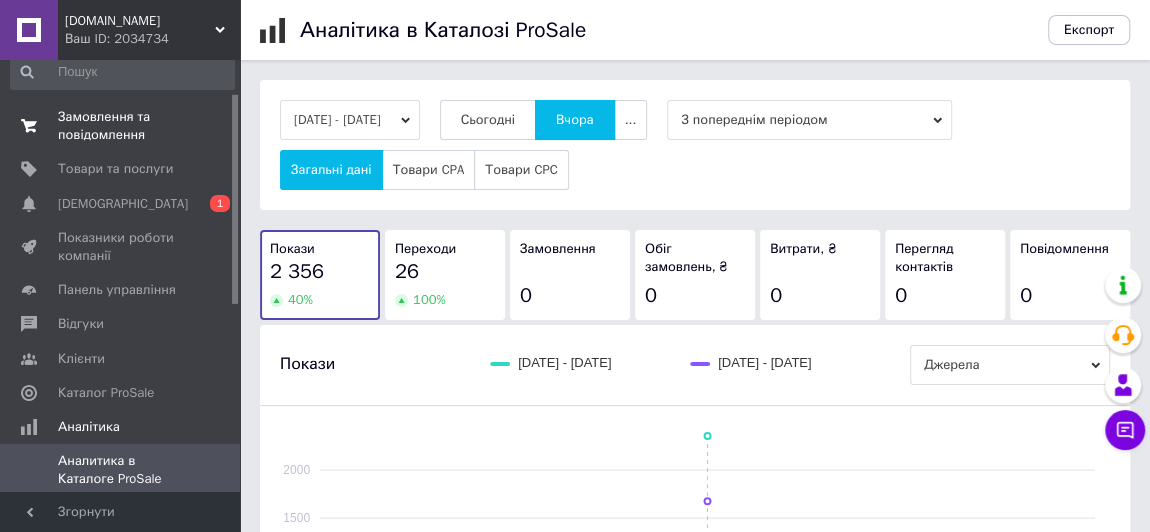 drag, startPoint x: 232, startPoint y: 228, endPoint x: 238, endPoint y: 118, distance: 110.16351 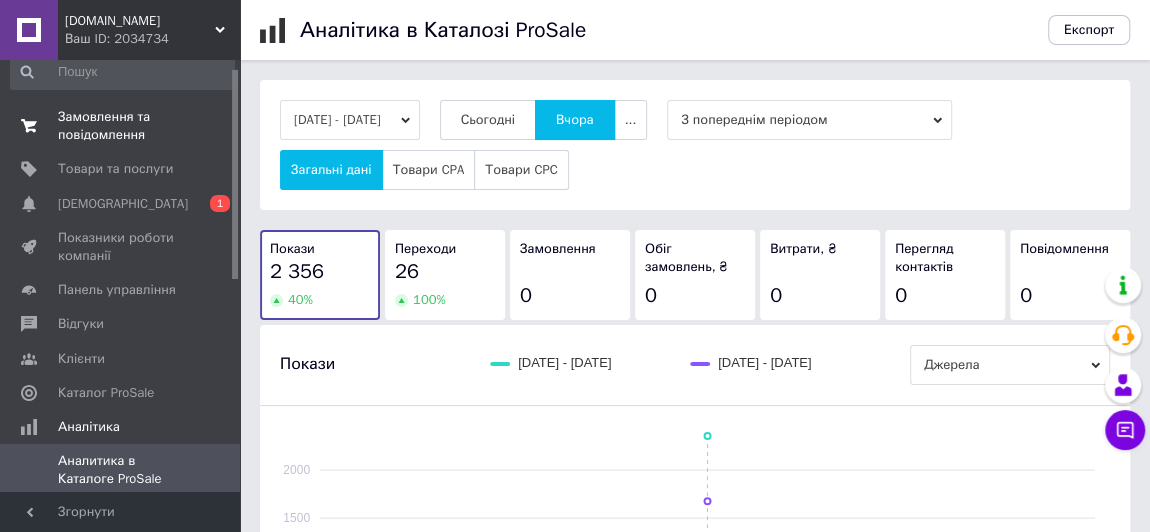 click on "Замовлення та повідомлення" at bounding box center [121, 126] 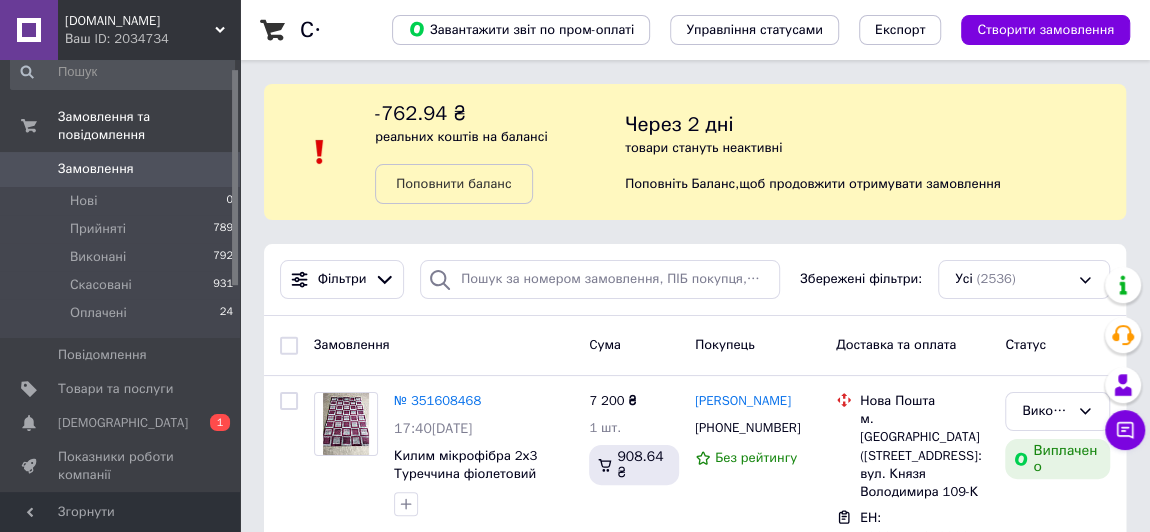 click on "[DOMAIN_NAME]" at bounding box center [140, 21] 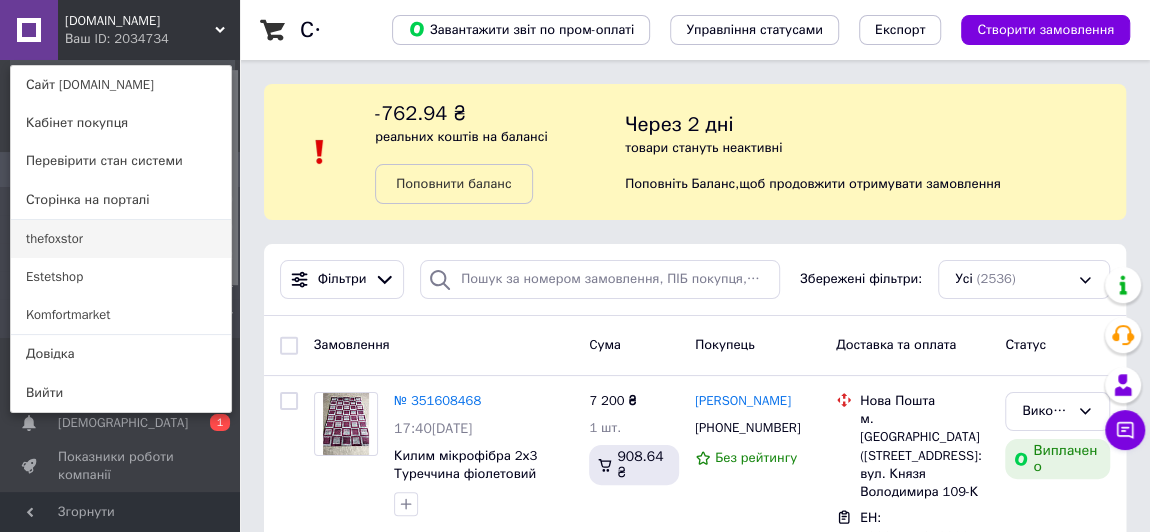 click on "thefoxstor" at bounding box center [121, 239] 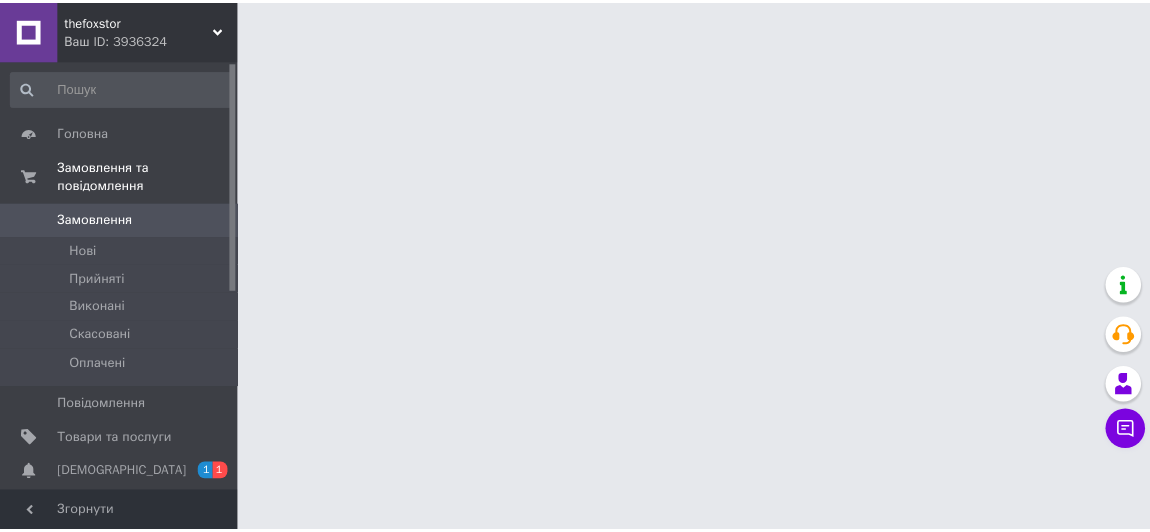 scroll, scrollTop: 0, scrollLeft: 0, axis: both 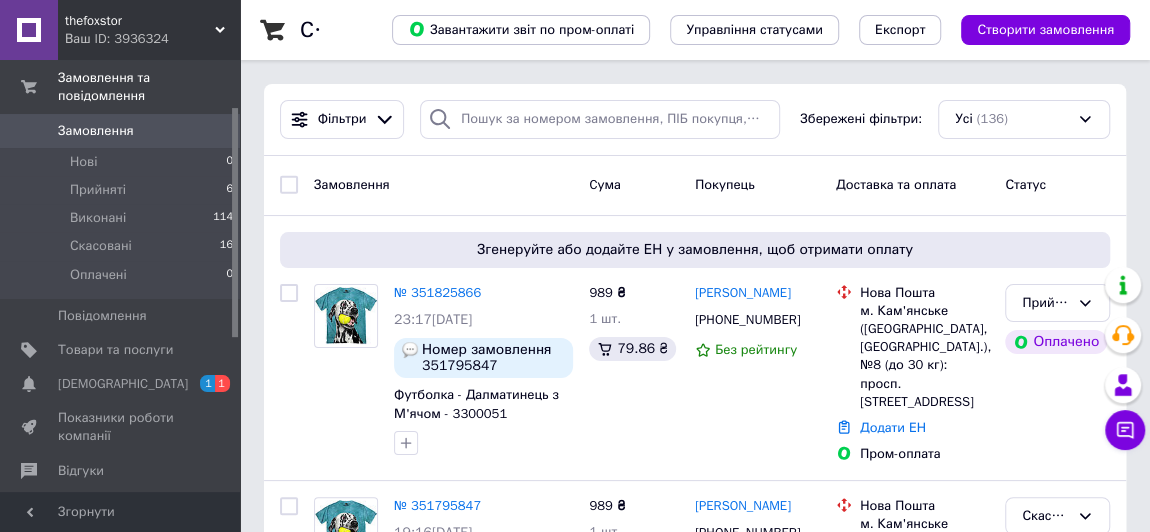 drag, startPoint x: 235, startPoint y: 169, endPoint x: 235, endPoint y: 216, distance: 47 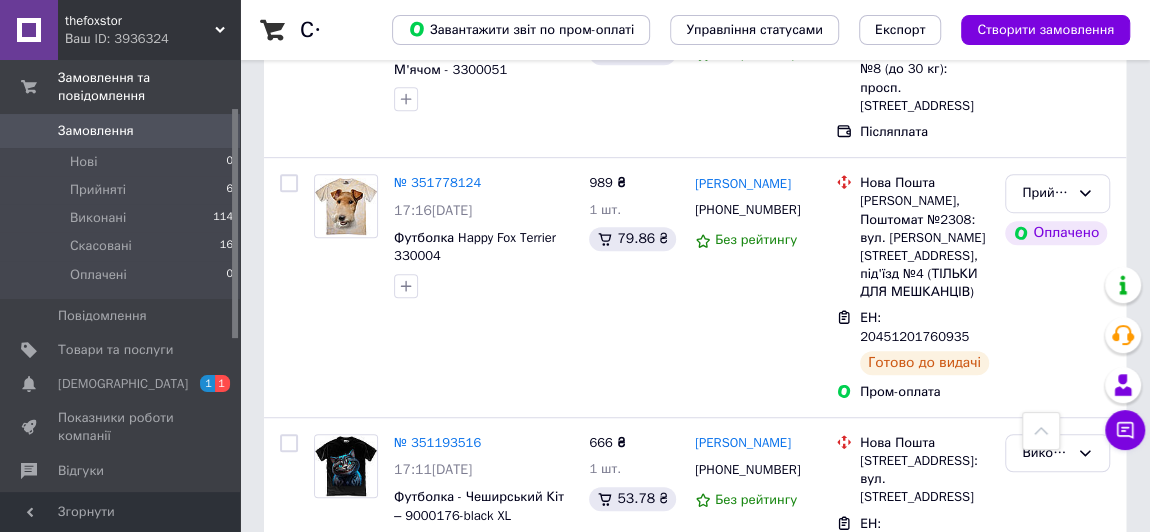 scroll, scrollTop: 524, scrollLeft: 0, axis: vertical 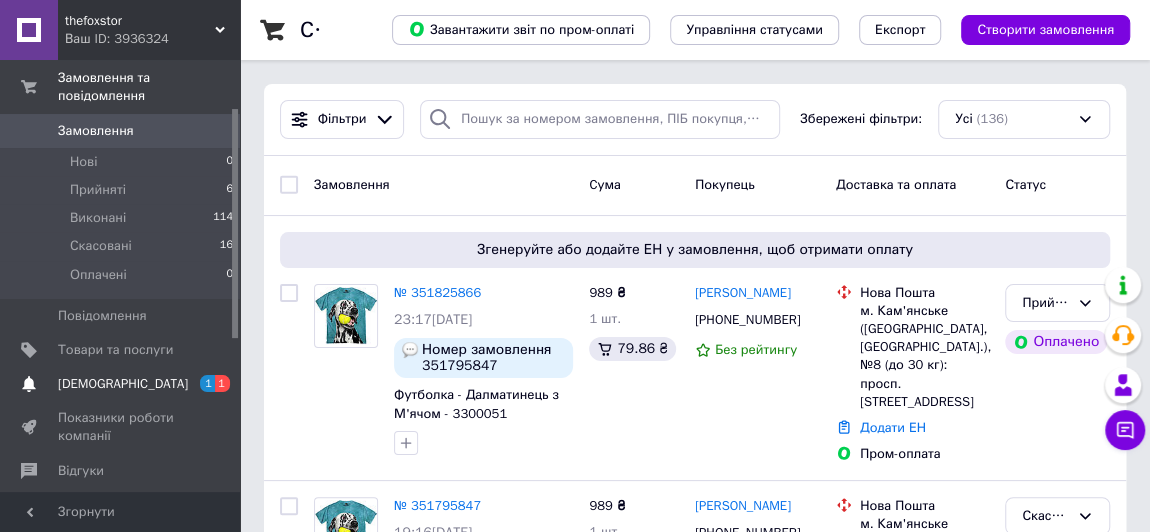 click on "[DEMOGRAPHIC_DATA]" at bounding box center [123, 384] 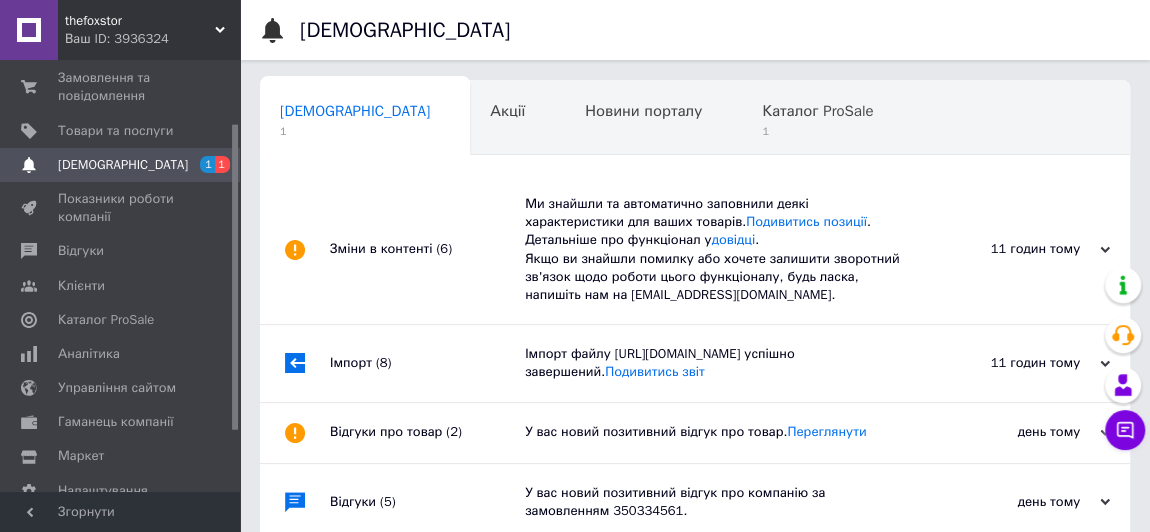 scroll, scrollTop: 0, scrollLeft: 10, axis: horizontal 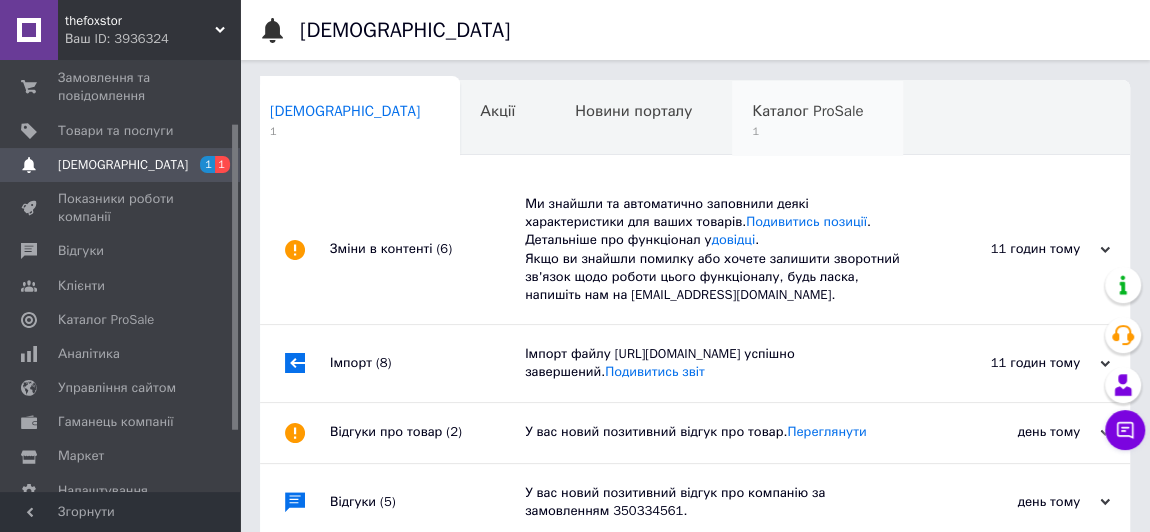 click on "Каталог ProSale" at bounding box center (807, 111) 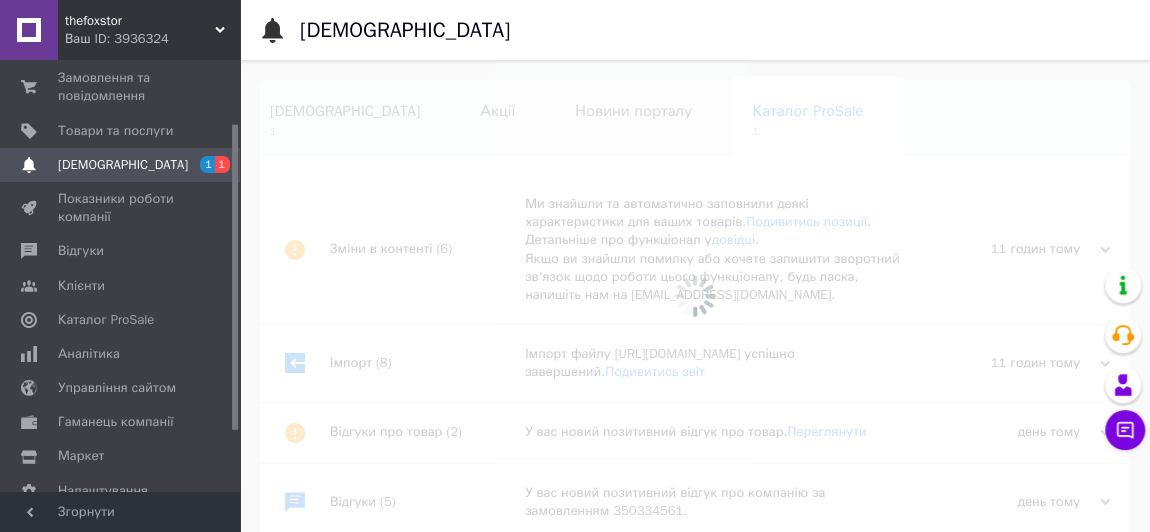 scroll, scrollTop: 0, scrollLeft: 81, axis: horizontal 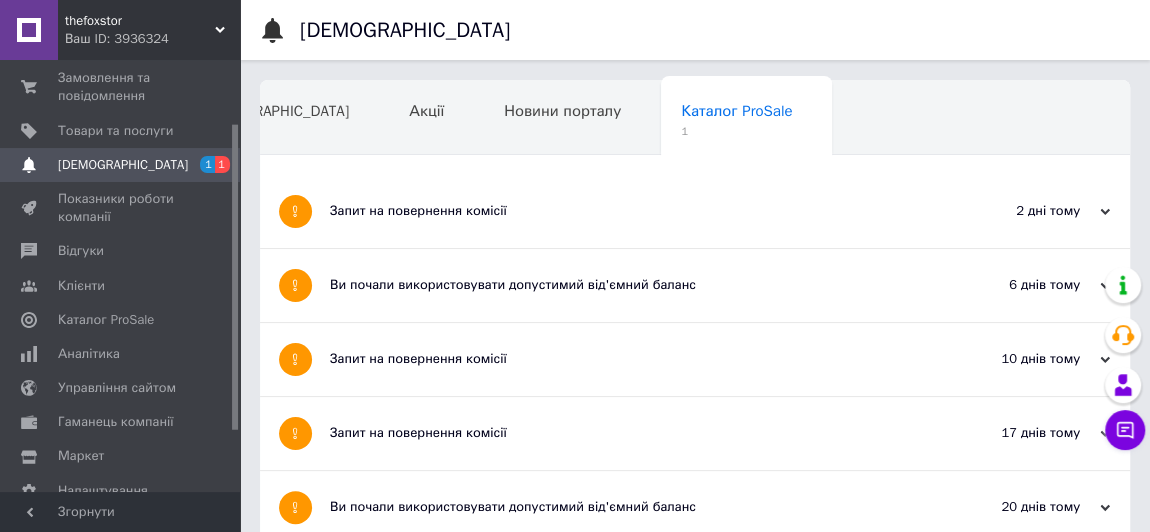 click on "Запит на повернення комісії" at bounding box center (620, 211) 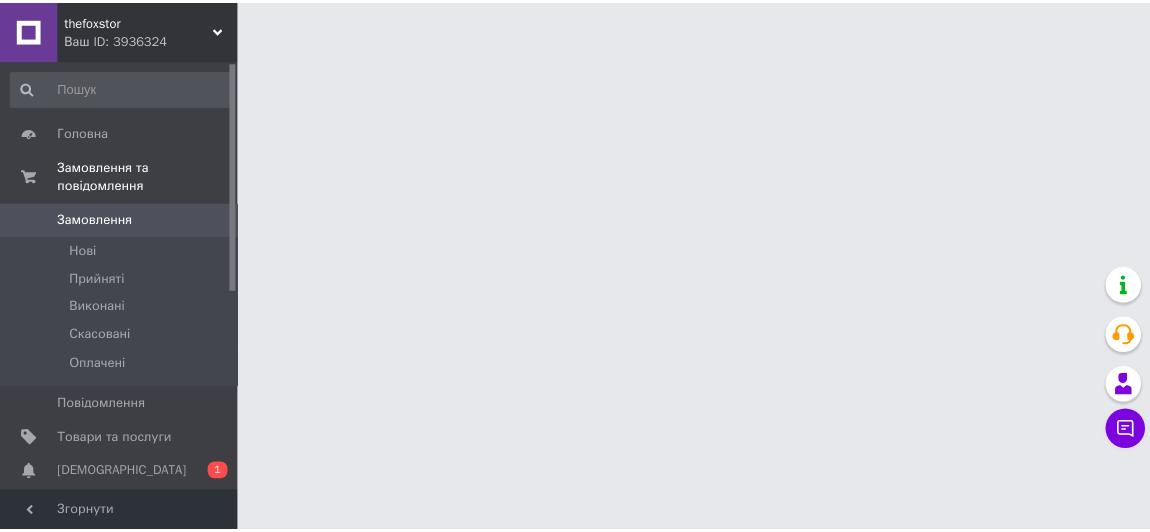 scroll, scrollTop: 0, scrollLeft: 0, axis: both 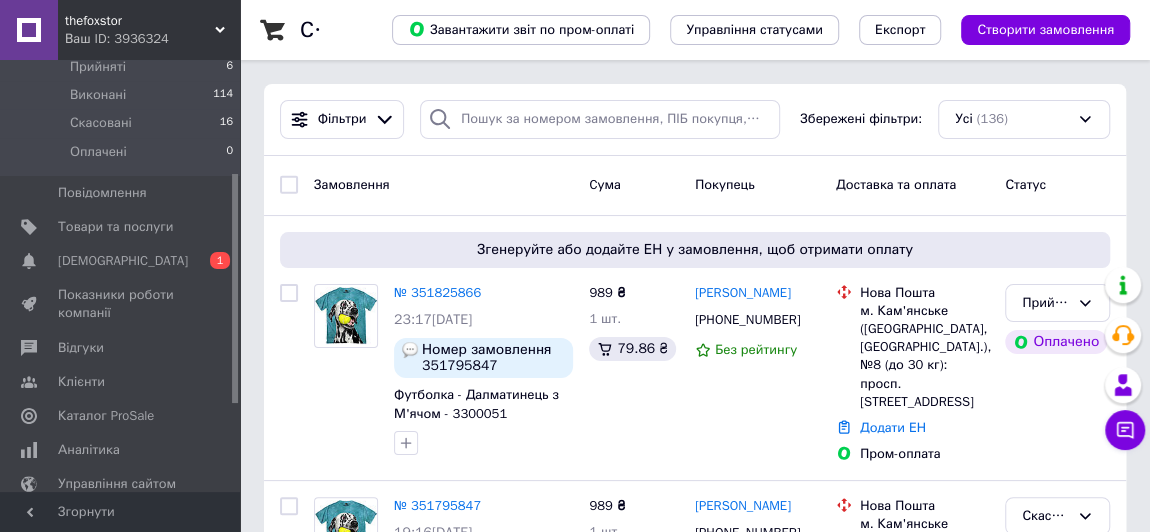 drag, startPoint x: 233, startPoint y: 105, endPoint x: 231, endPoint y: 217, distance: 112.01785 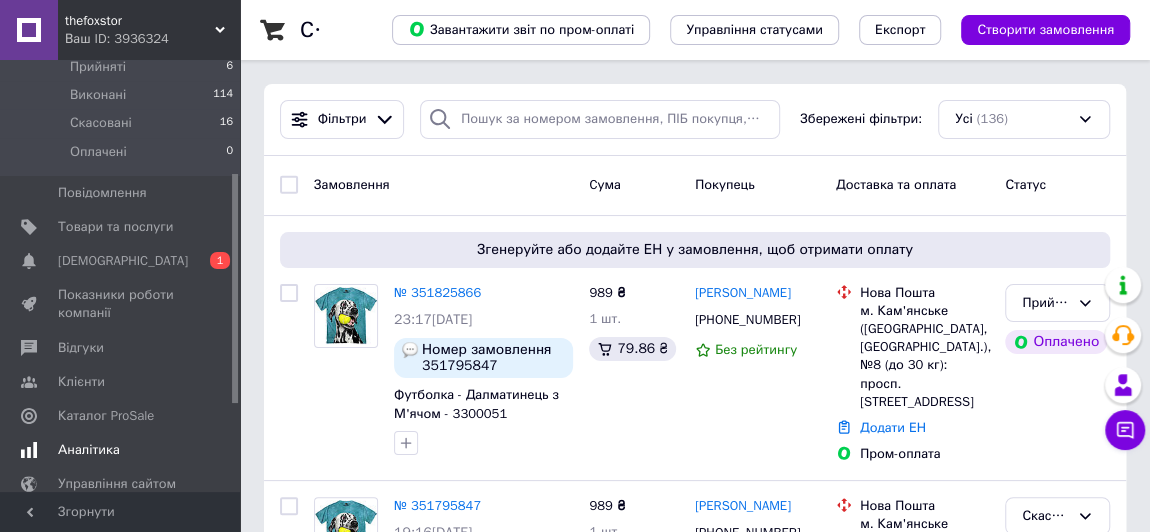 click on "Аналітика" at bounding box center [89, 450] 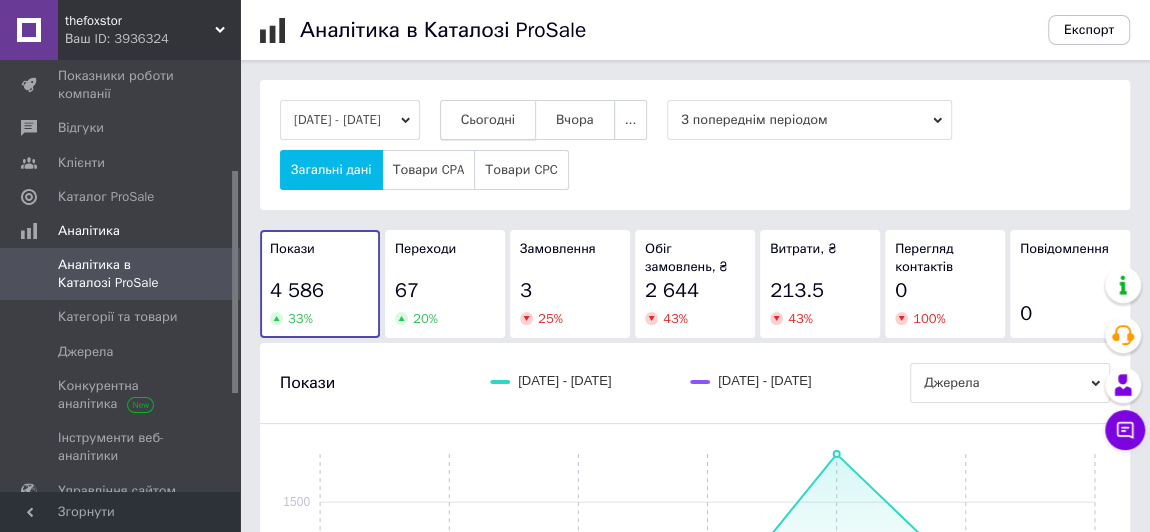 click on "Сьогодні" at bounding box center [488, 120] 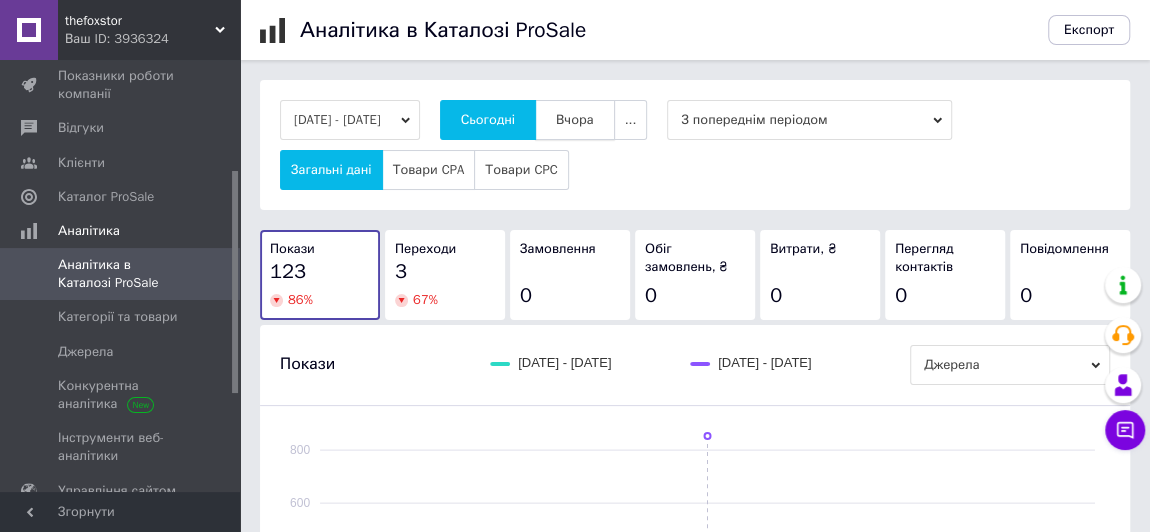 click on "Вчора" at bounding box center [575, 120] 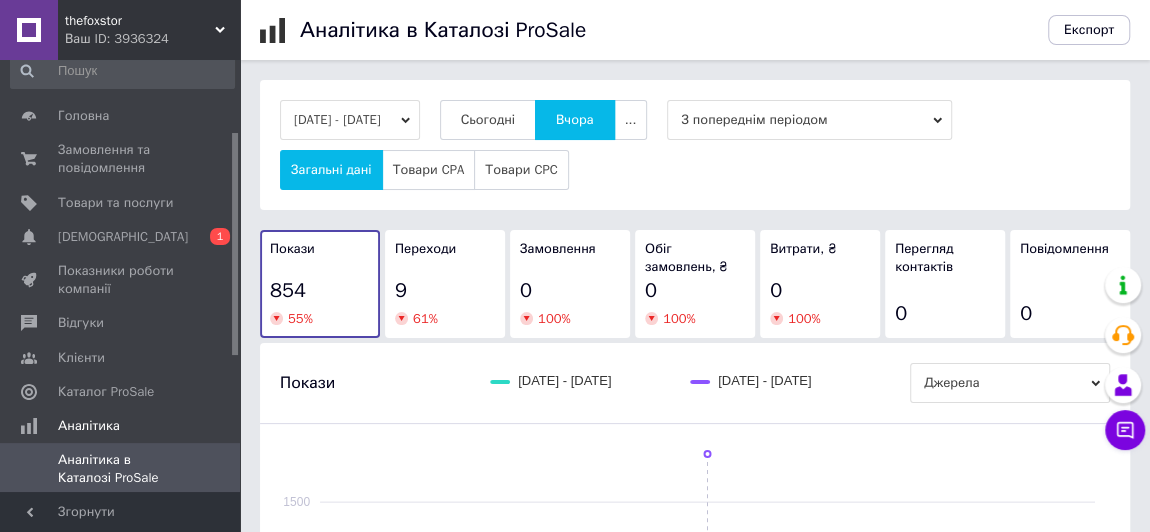 scroll, scrollTop: 0, scrollLeft: 0, axis: both 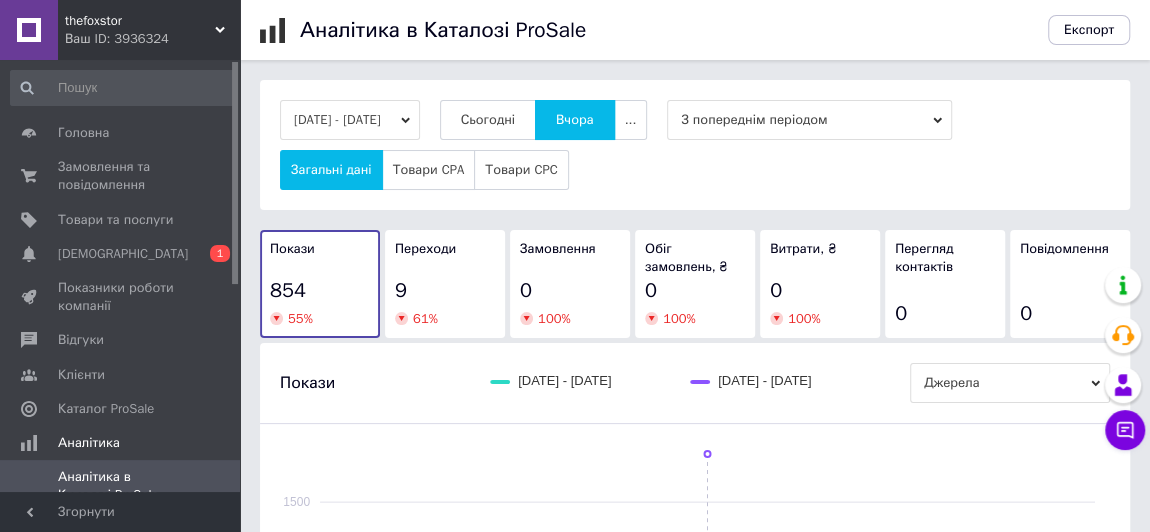 drag, startPoint x: 233, startPoint y: 234, endPoint x: 255, endPoint y: 73, distance: 162.49615 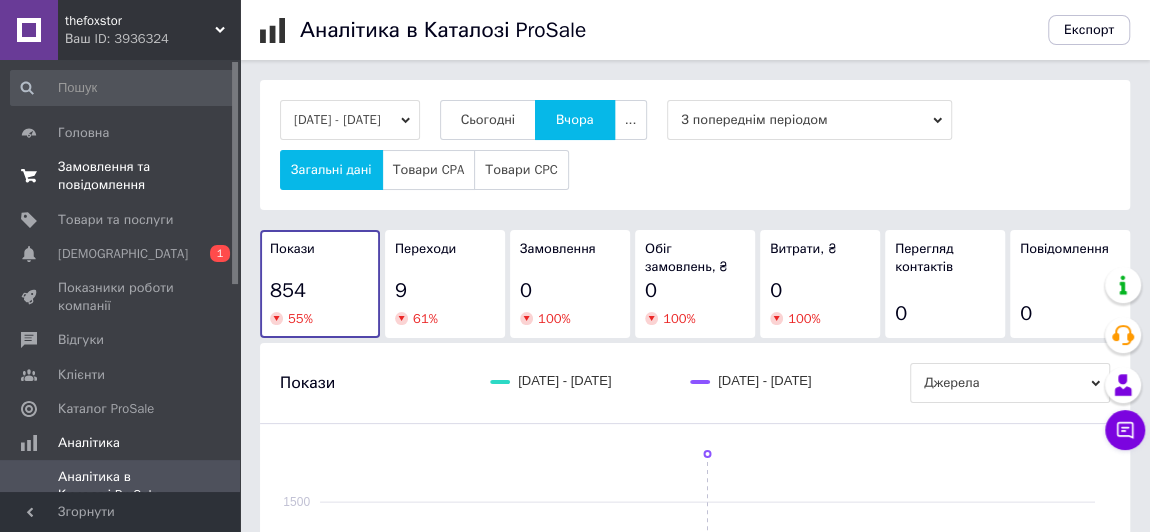 click on "Замовлення та повідомлення" at bounding box center (121, 176) 